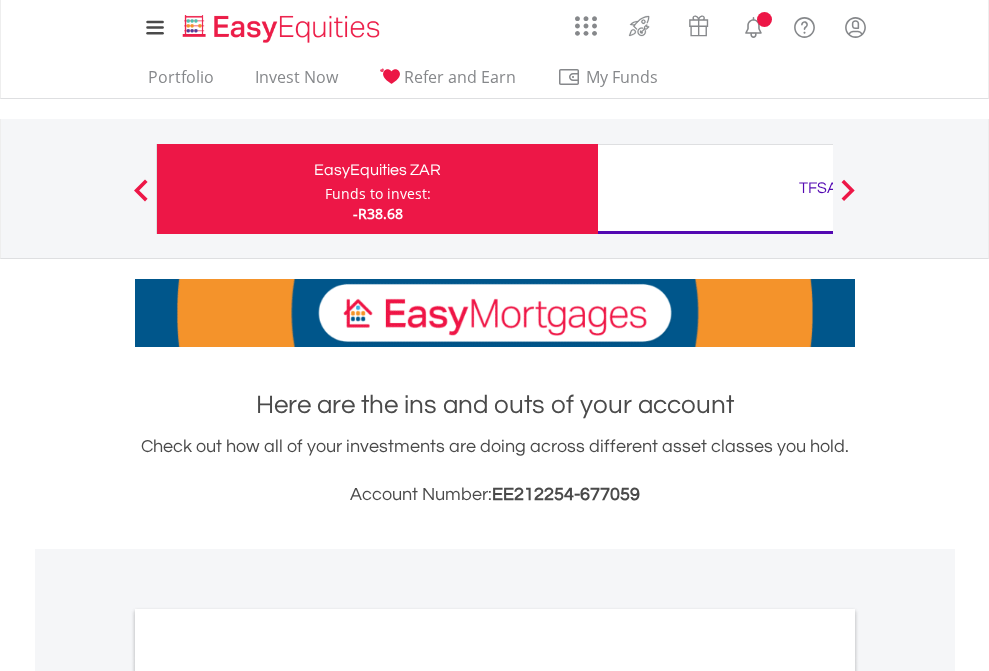 scroll, scrollTop: 0, scrollLeft: 0, axis: both 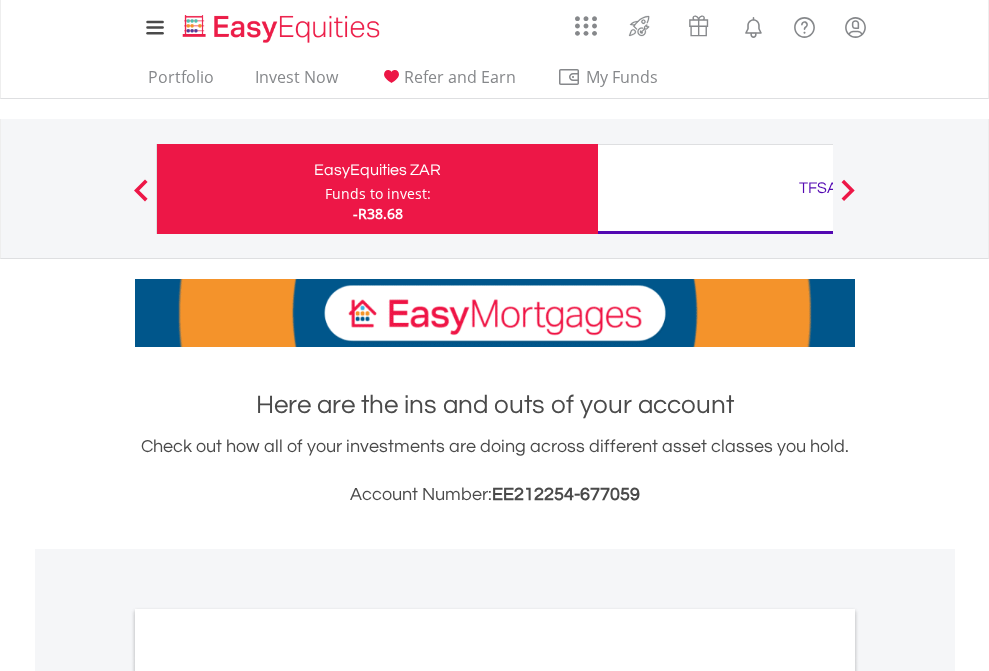 click on "Funds to invest:" at bounding box center (378, 194) 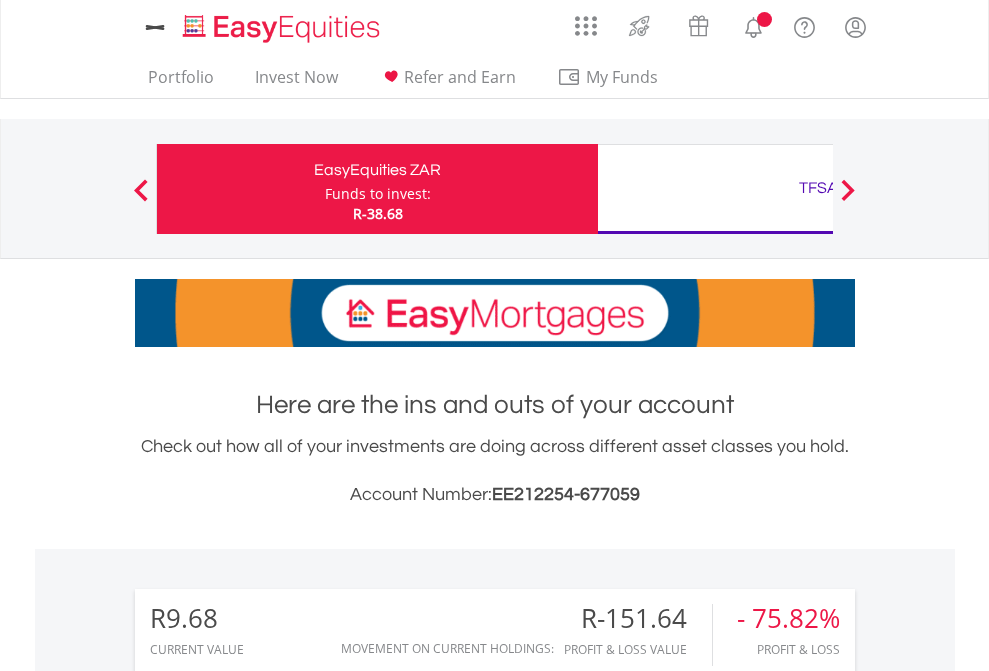 scroll, scrollTop: 0, scrollLeft: 0, axis: both 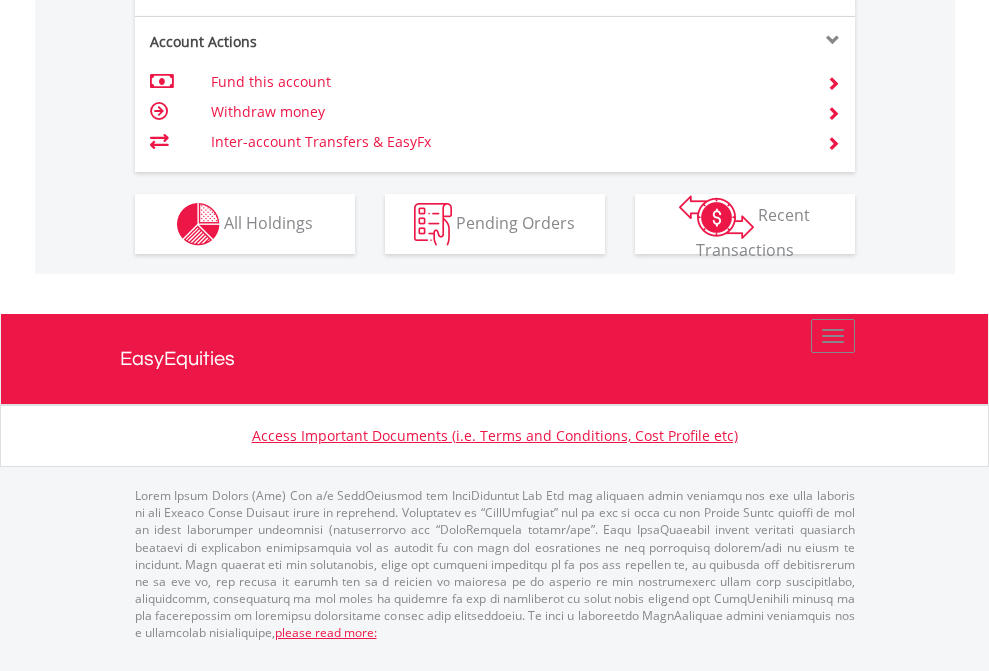 click on "Investment types" at bounding box center (706, -337) 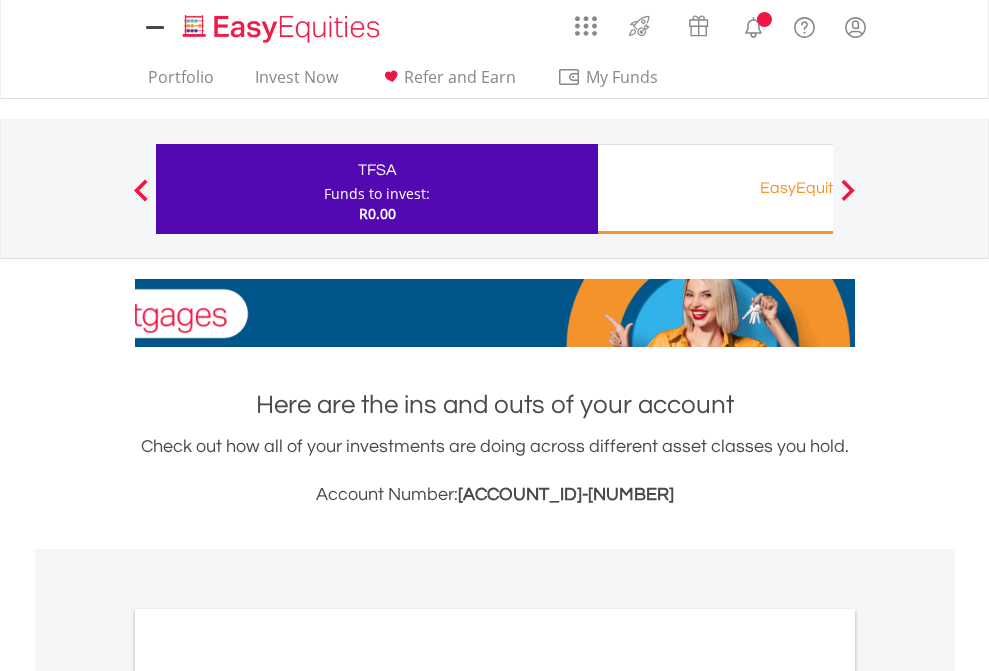 scroll, scrollTop: 0, scrollLeft: 0, axis: both 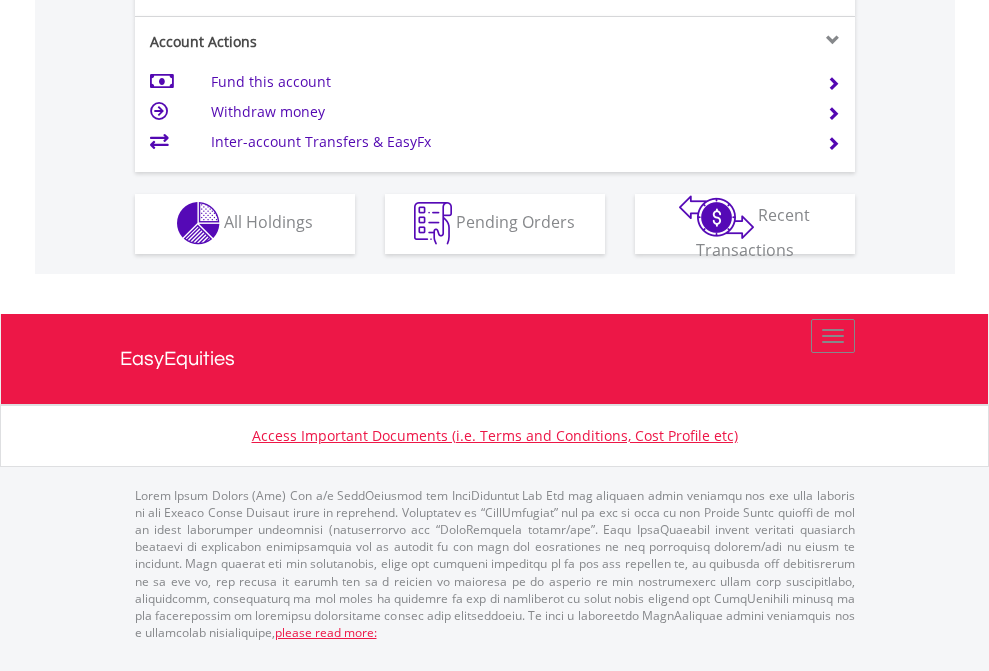 click on "Investment types" at bounding box center (706, -353) 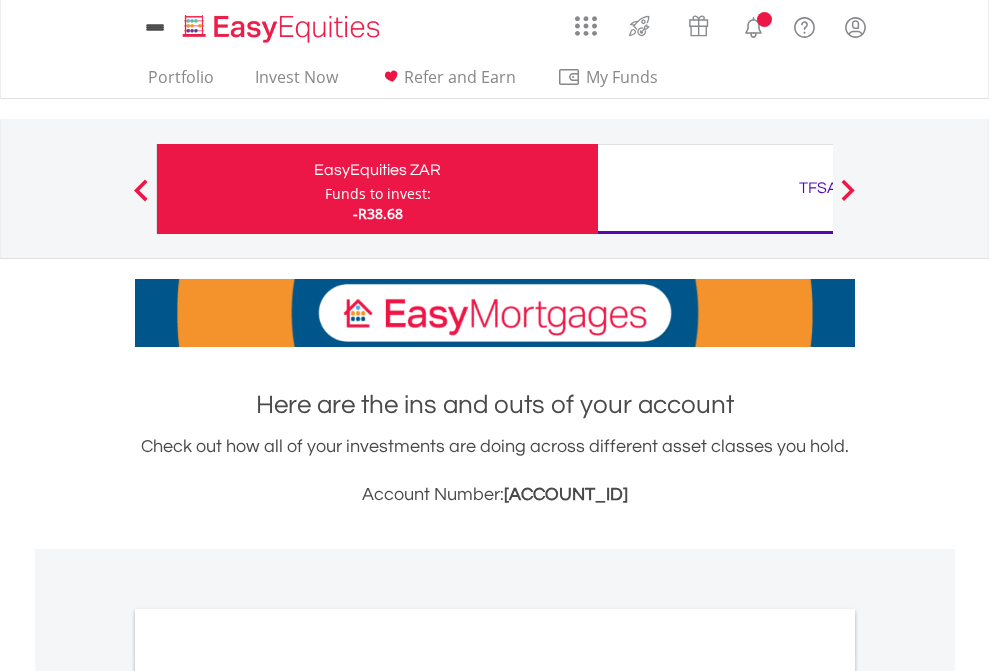 scroll, scrollTop: 1202, scrollLeft: 0, axis: vertical 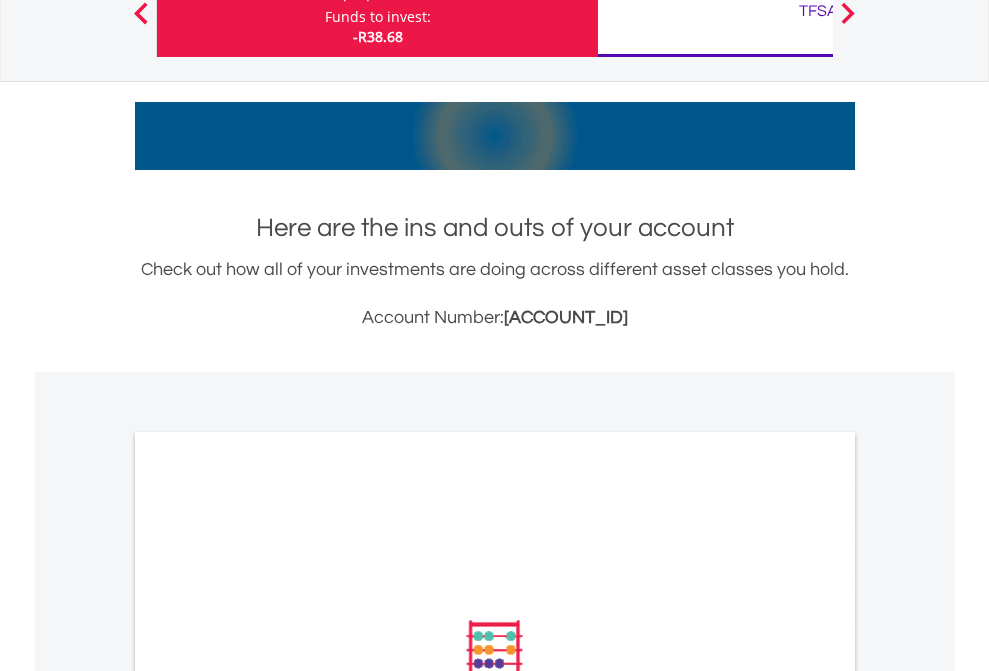 click on "All Holdings" at bounding box center (268, 919) 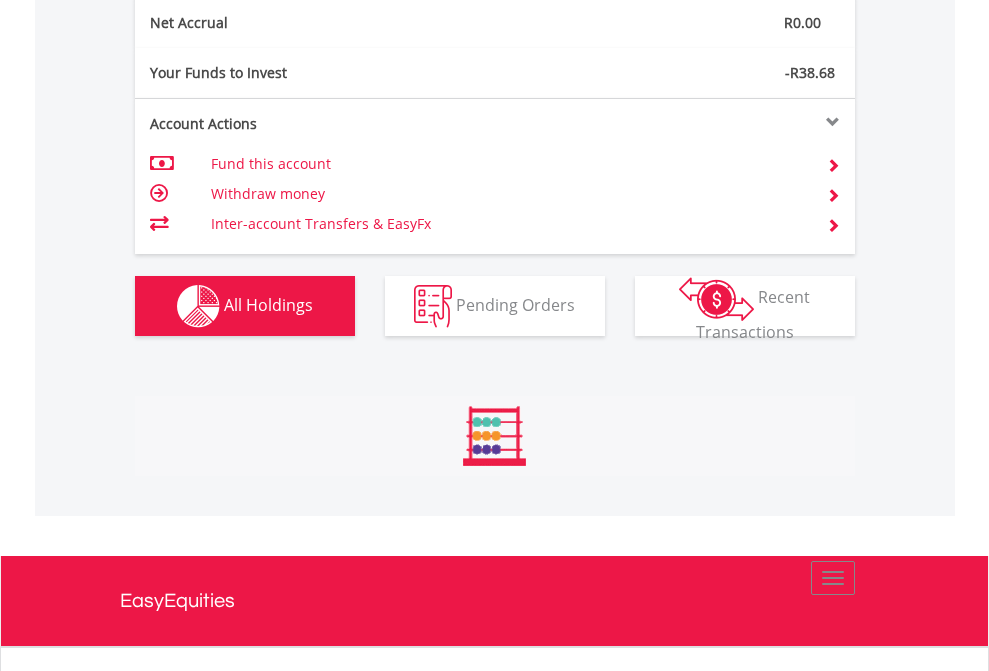 scroll, scrollTop: 999808, scrollLeft: 999687, axis: both 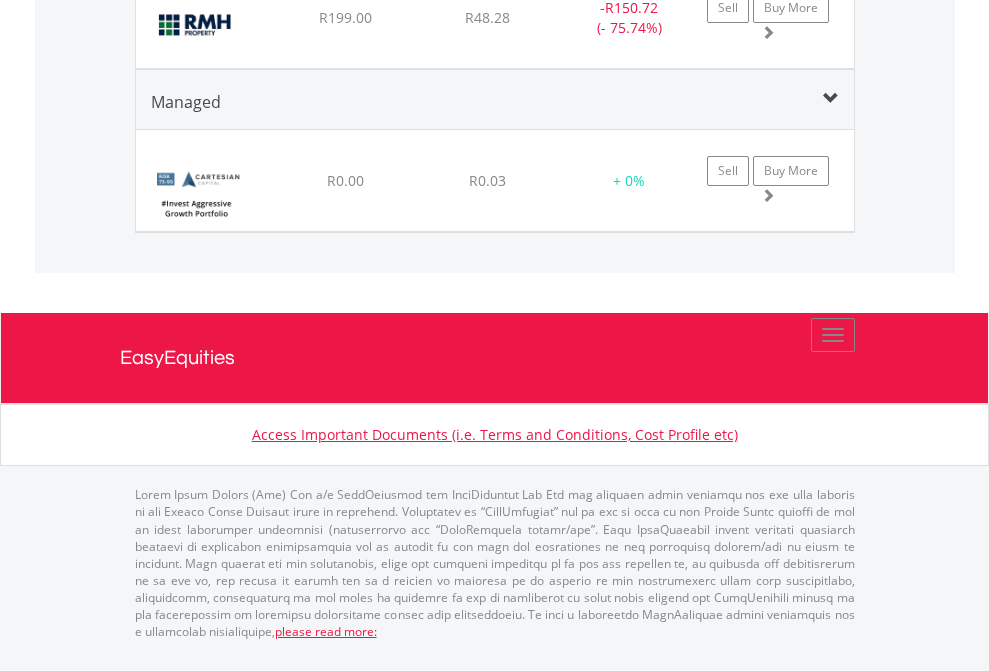 click on "TFSA" at bounding box center (818, -1645) 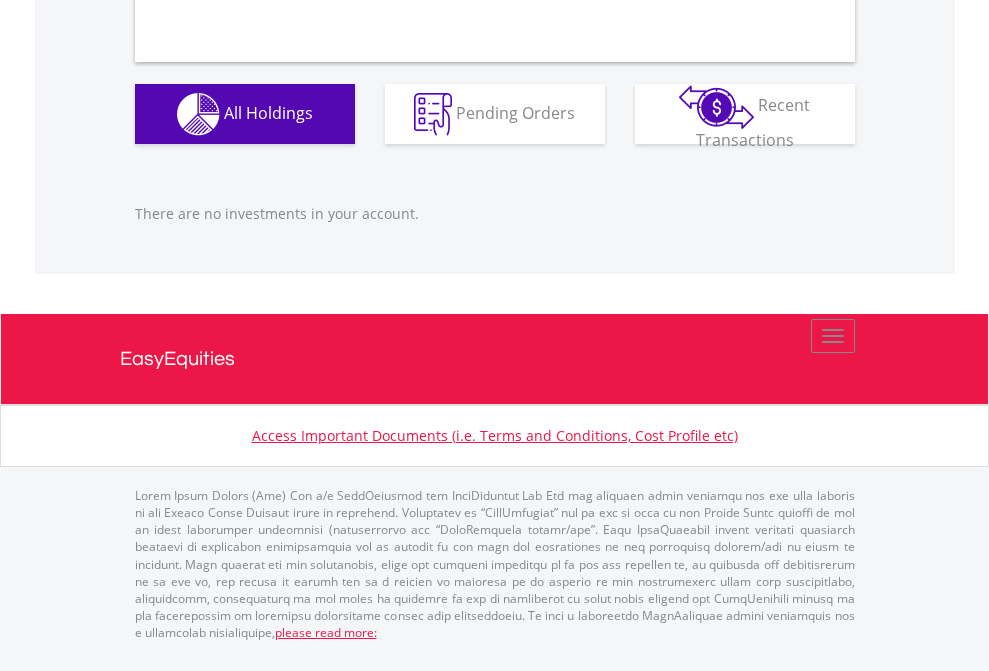scroll, scrollTop: 1980, scrollLeft: 0, axis: vertical 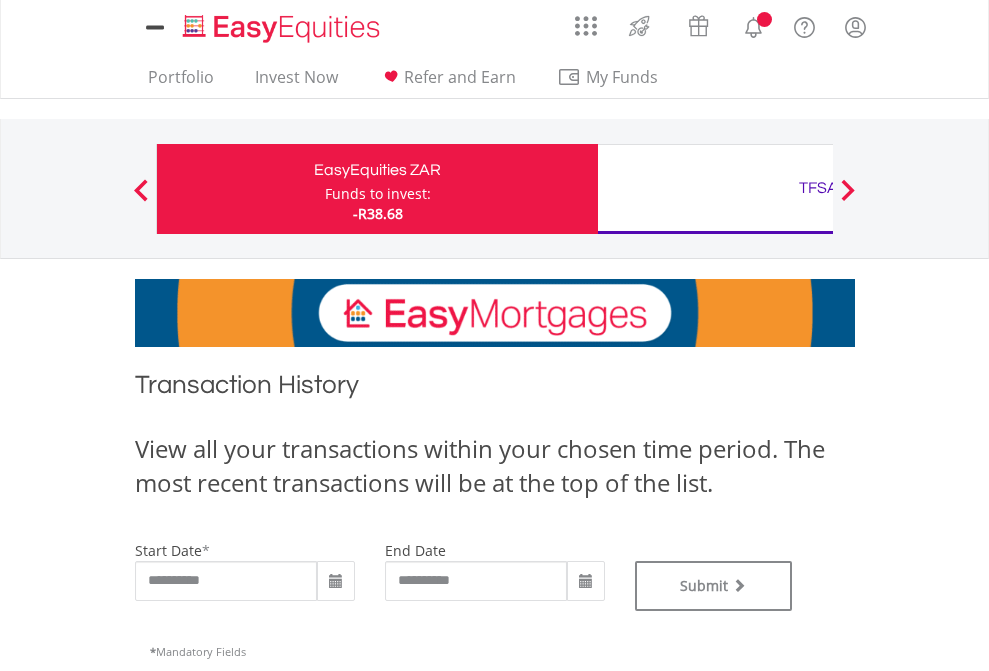 click on "TFSA" at bounding box center (818, 188) 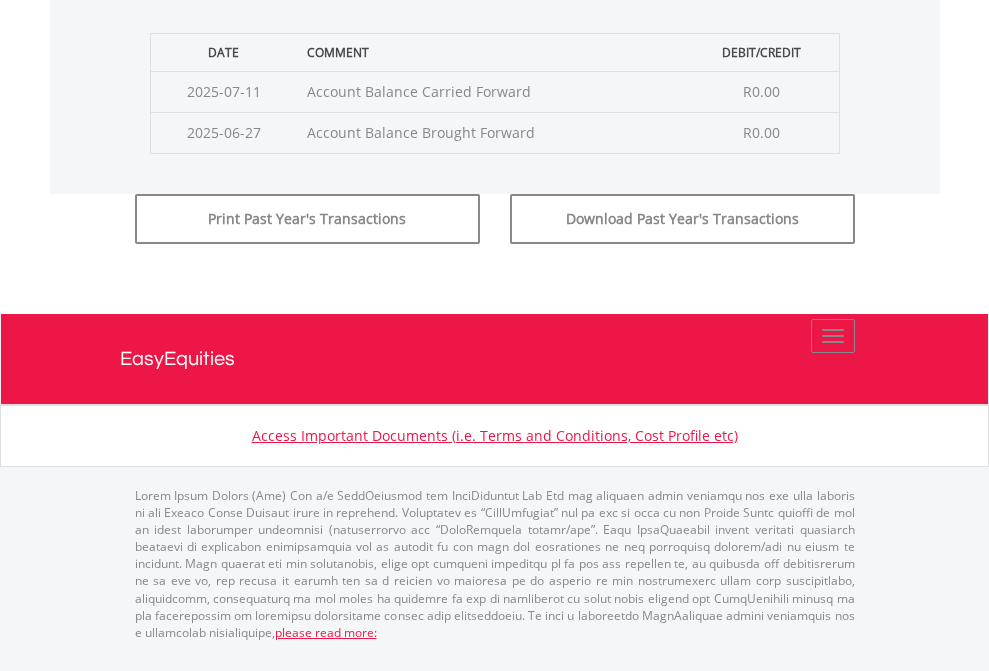 click on "Submit" at bounding box center (714, -183) 